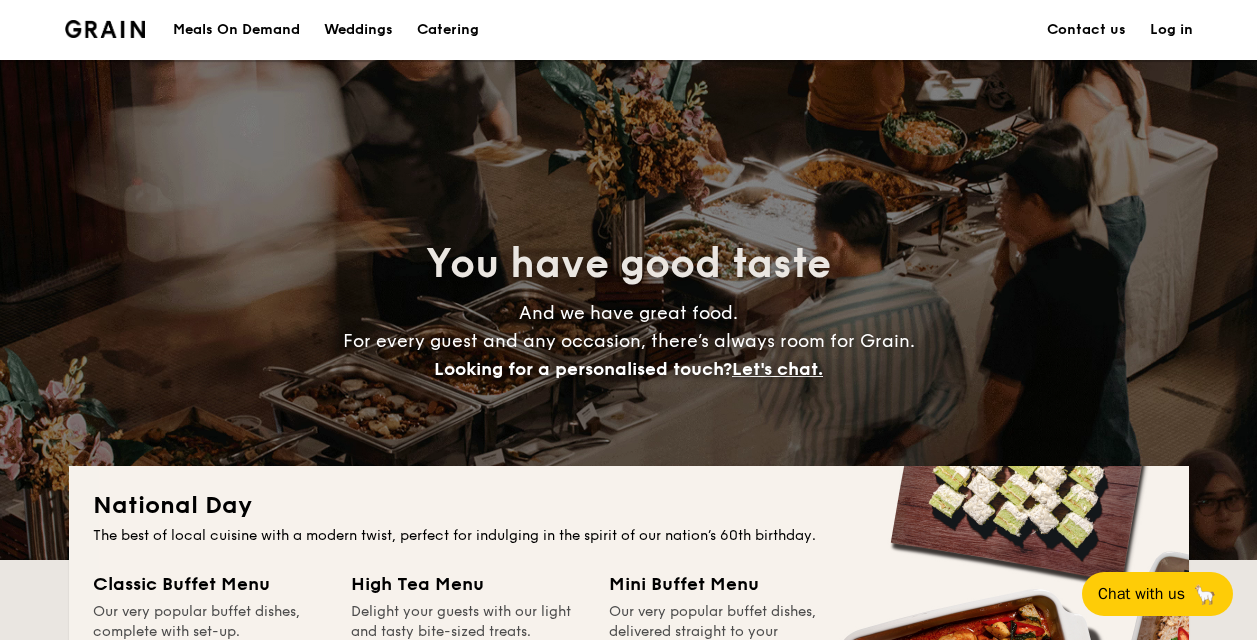 scroll, scrollTop: 400, scrollLeft: 0, axis: vertical 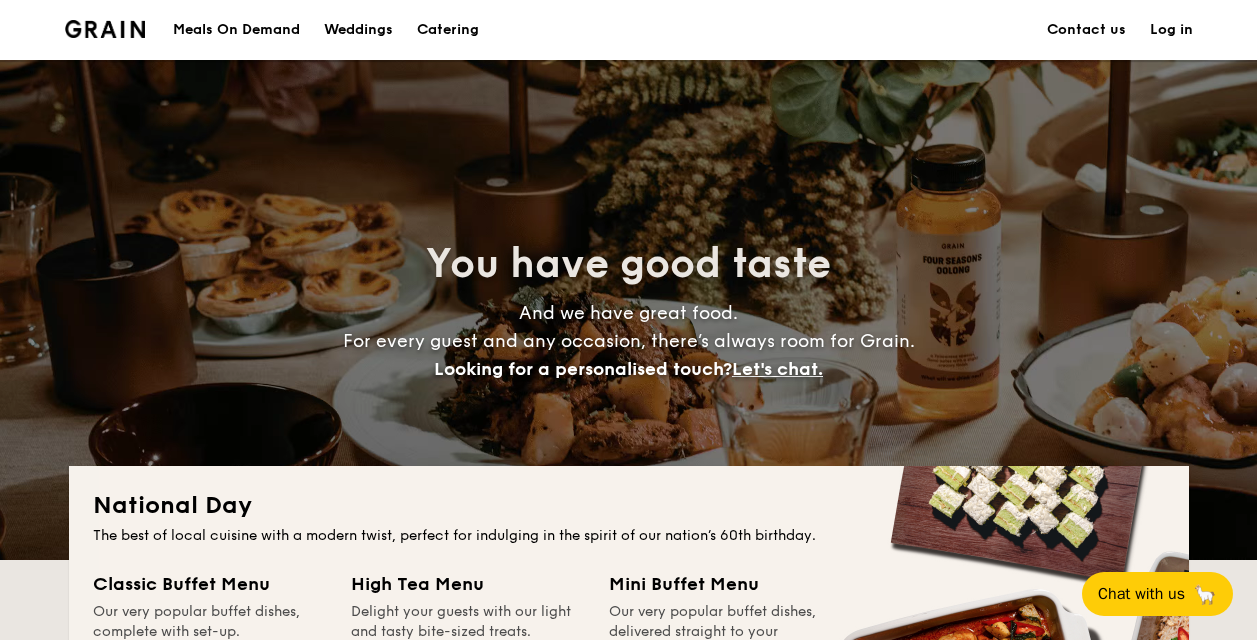 click on "Catering" at bounding box center [448, 30] 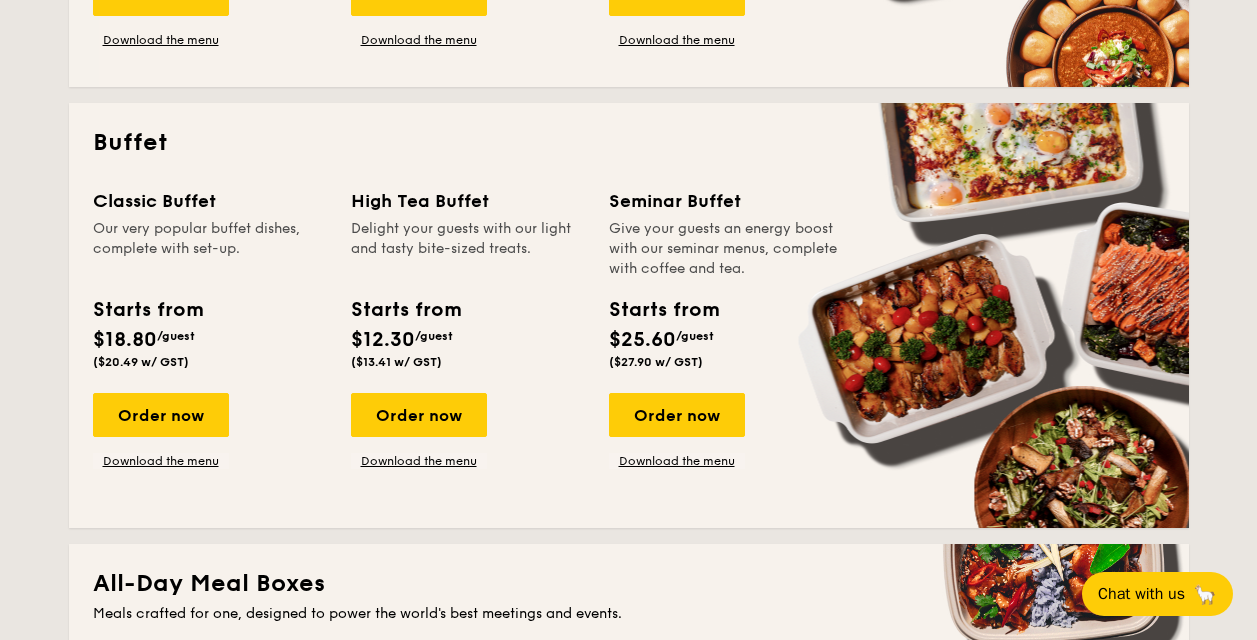 scroll, scrollTop: 800, scrollLeft: 0, axis: vertical 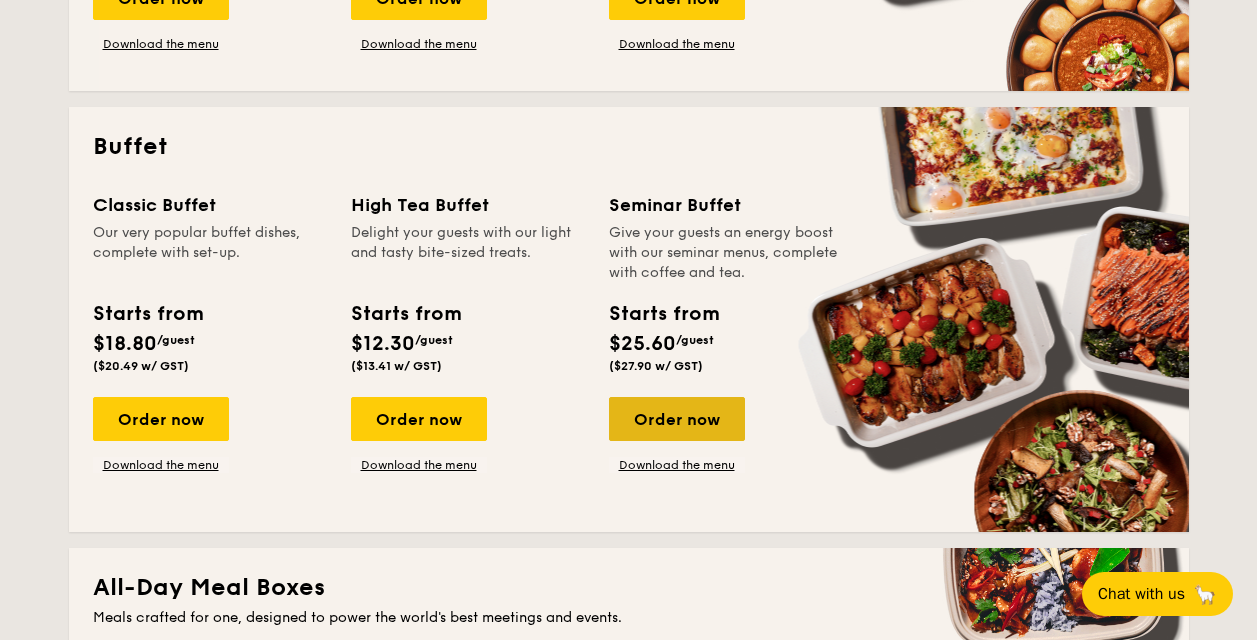 click on "Order now" at bounding box center [677, 419] 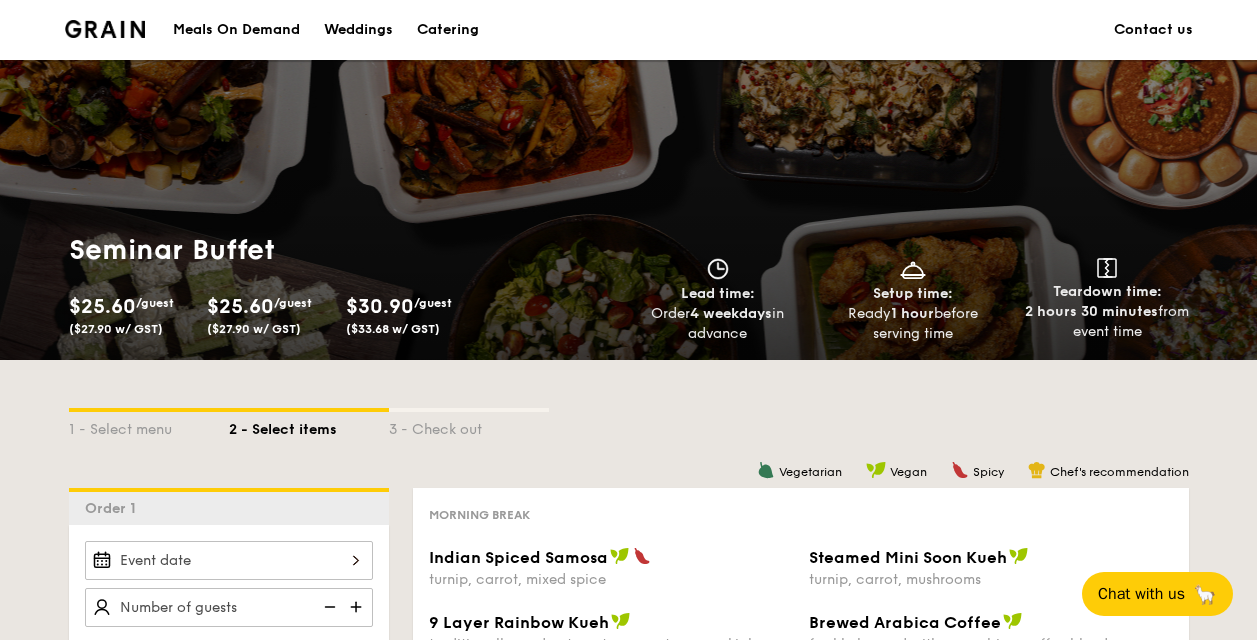 scroll, scrollTop: 200, scrollLeft: 0, axis: vertical 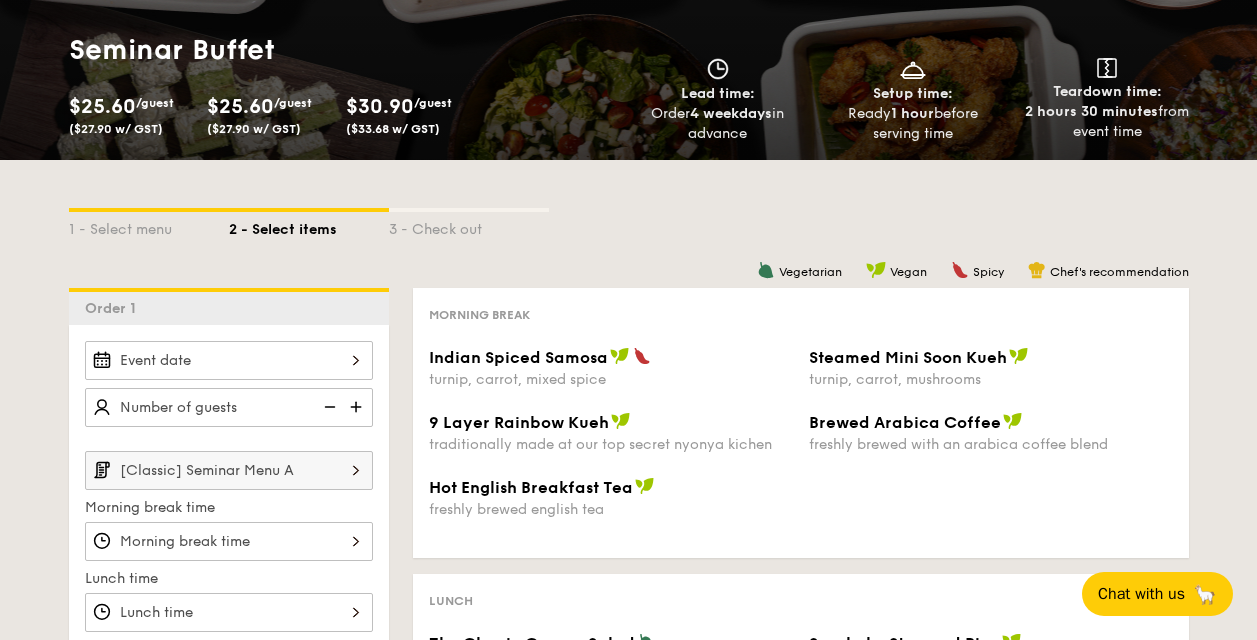 click on "Indian Spiced Samosa turnip, carrot, mixed spice" at bounding box center (229, 360) 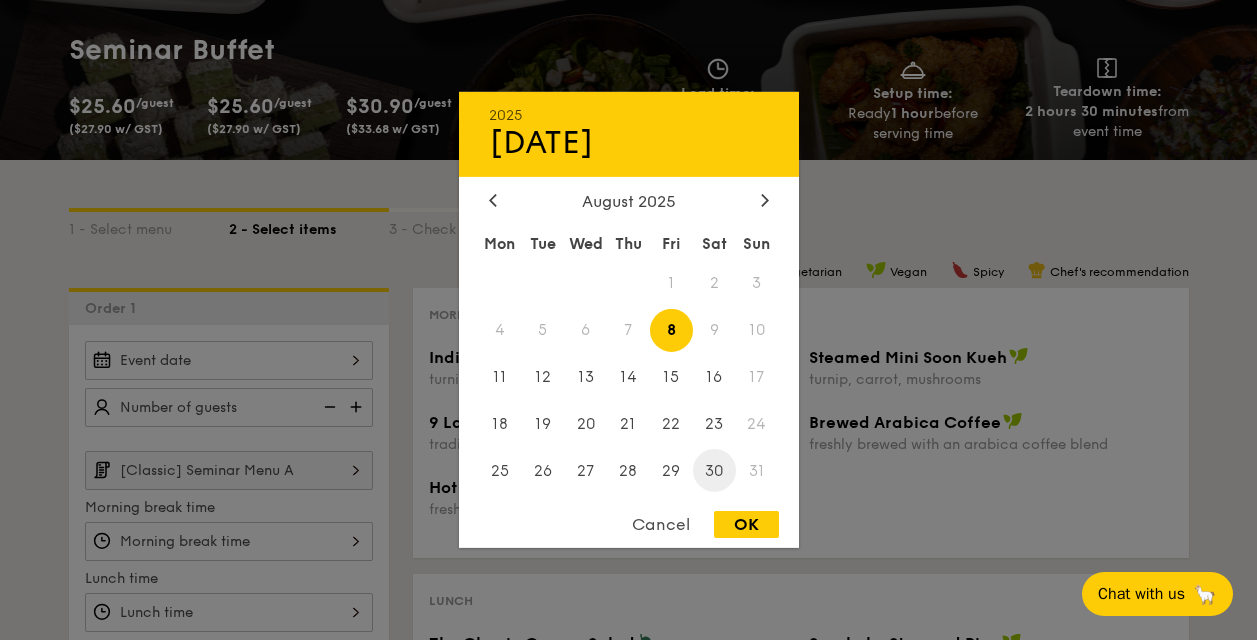 click on "30" at bounding box center [714, 470] 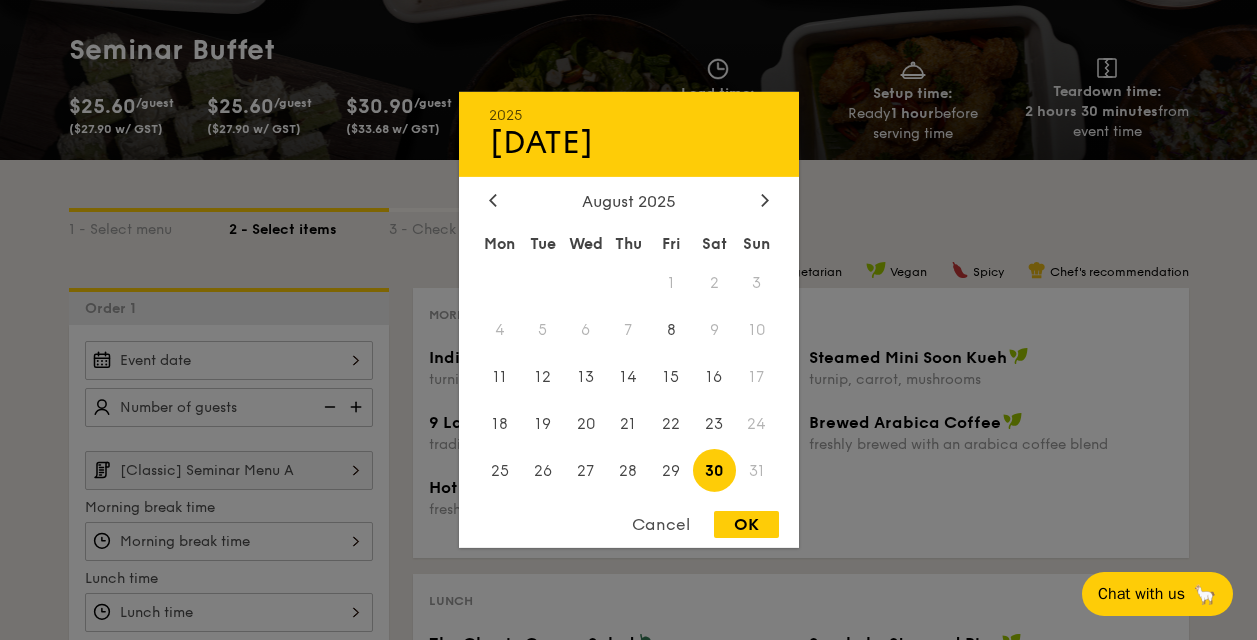 click on "OK" at bounding box center (746, 524) 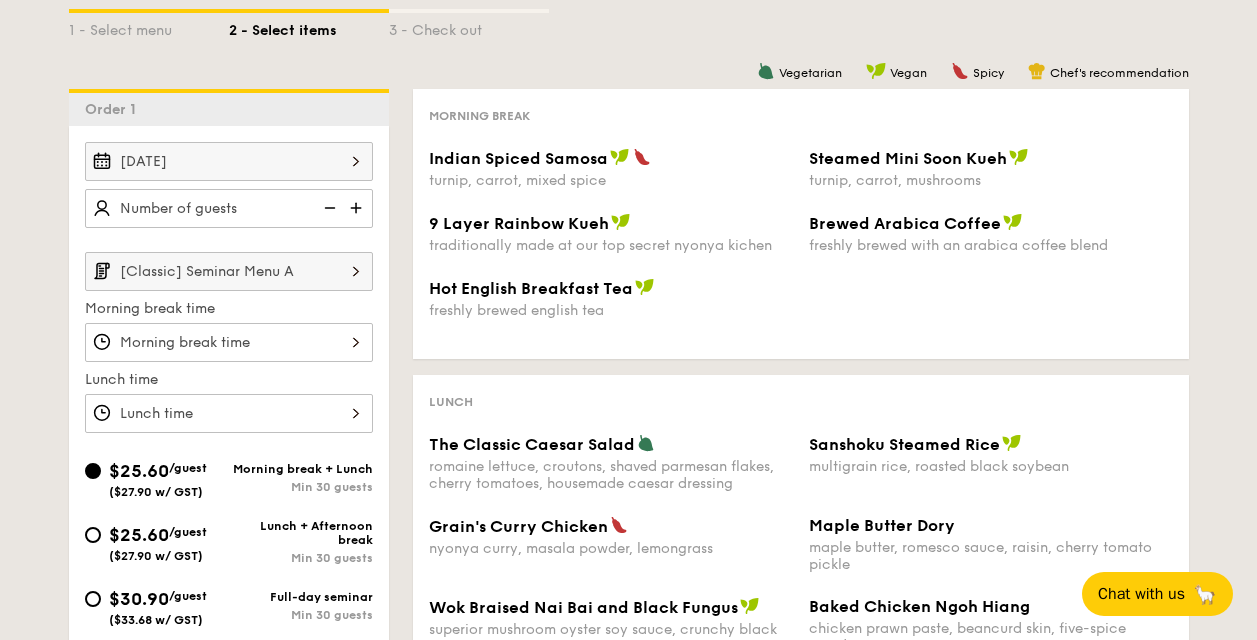 scroll, scrollTop: 400, scrollLeft: 0, axis: vertical 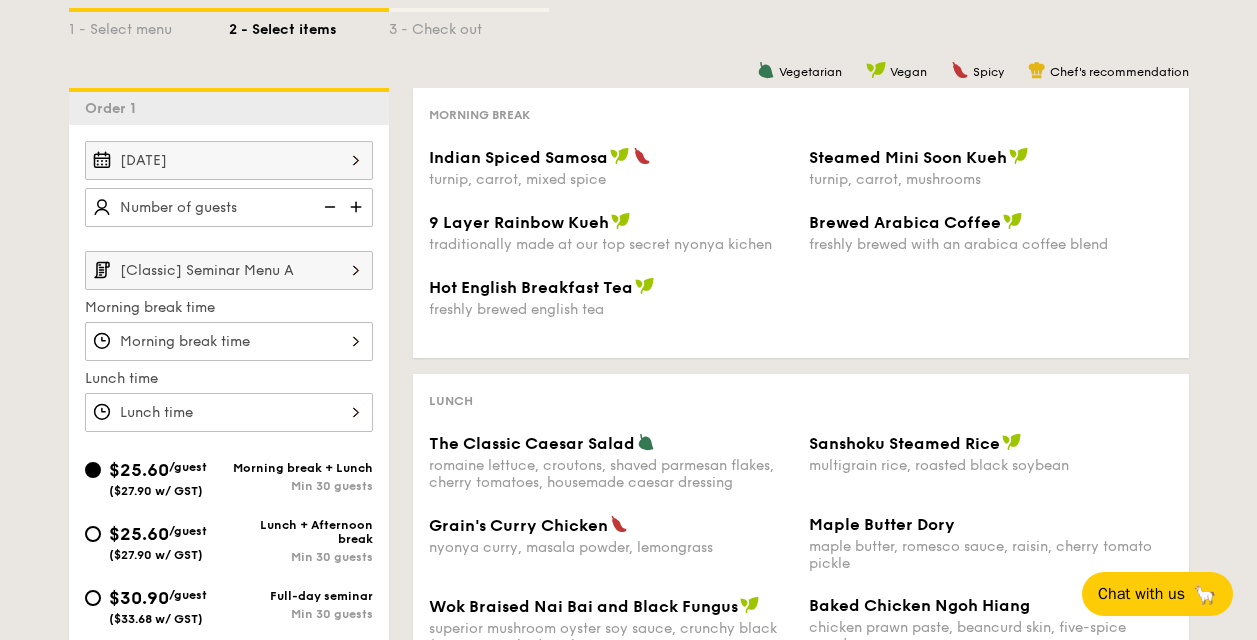 click at bounding box center (358, 207) 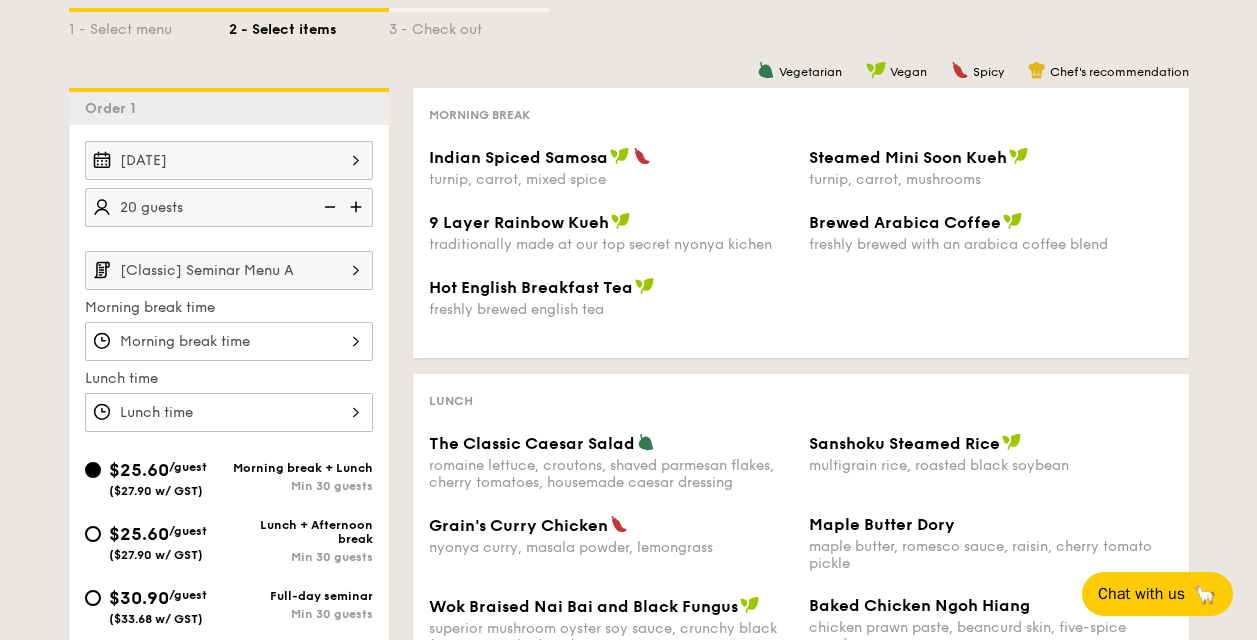 click at bounding box center [358, 207] 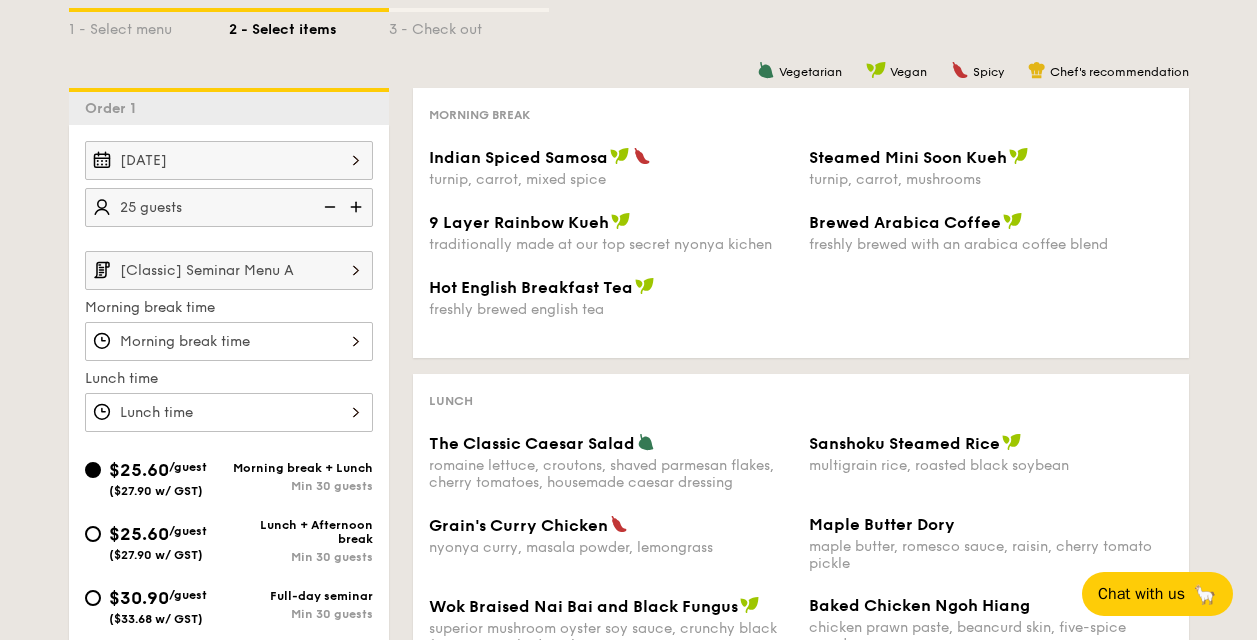 click at bounding box center (358, 207) 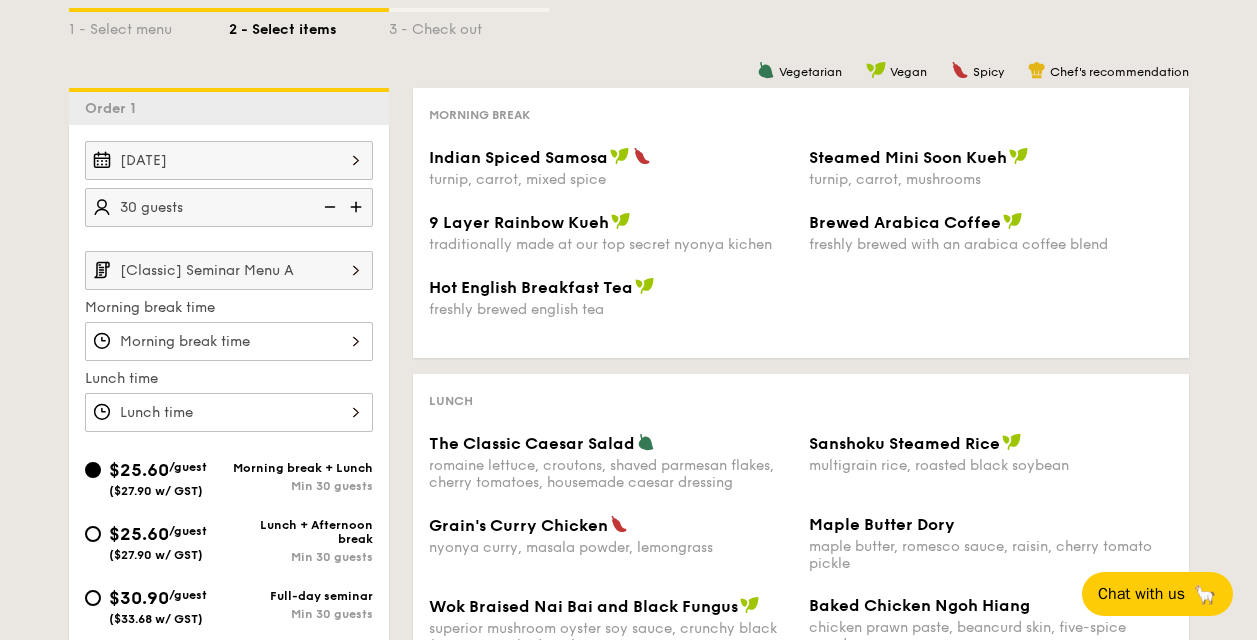 click on "30 guests" at bounding box center (229, 207) 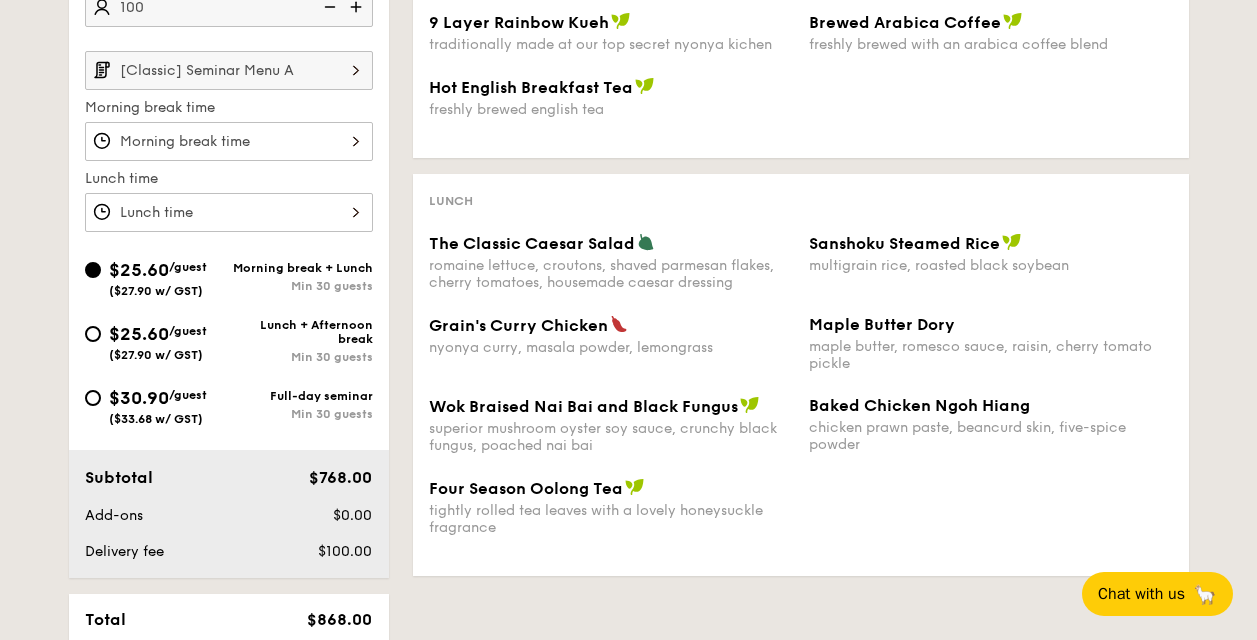 scroll, scrollTop: 701, scrollLeft: 0, axis: vertical 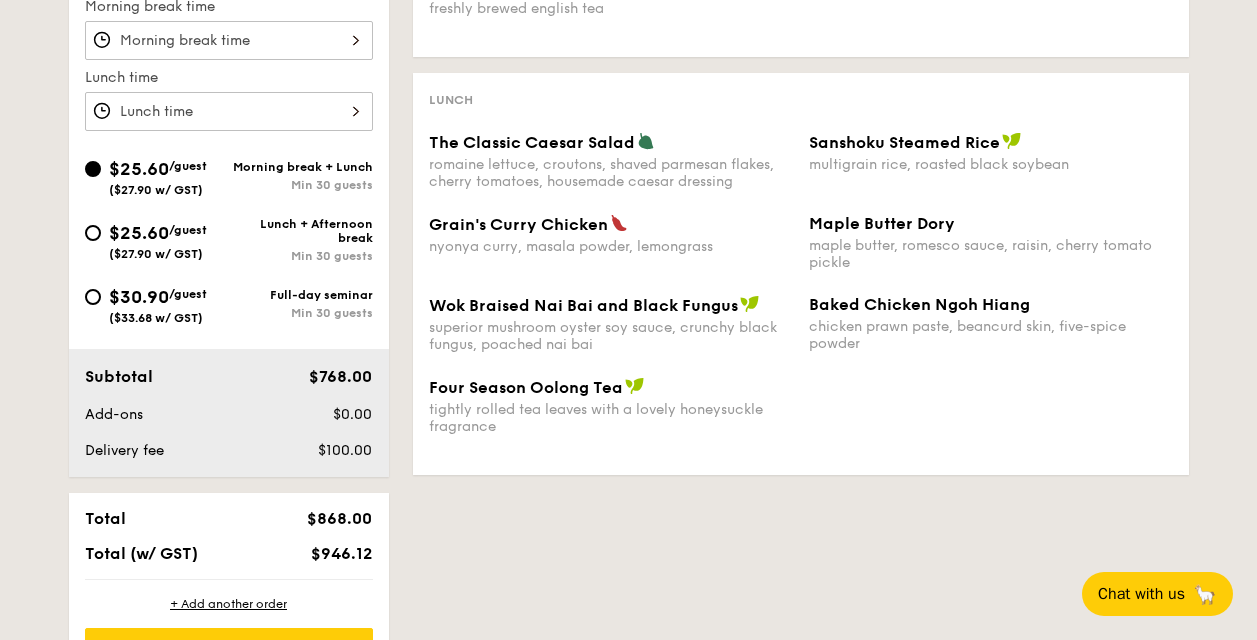 type on "100 guests" 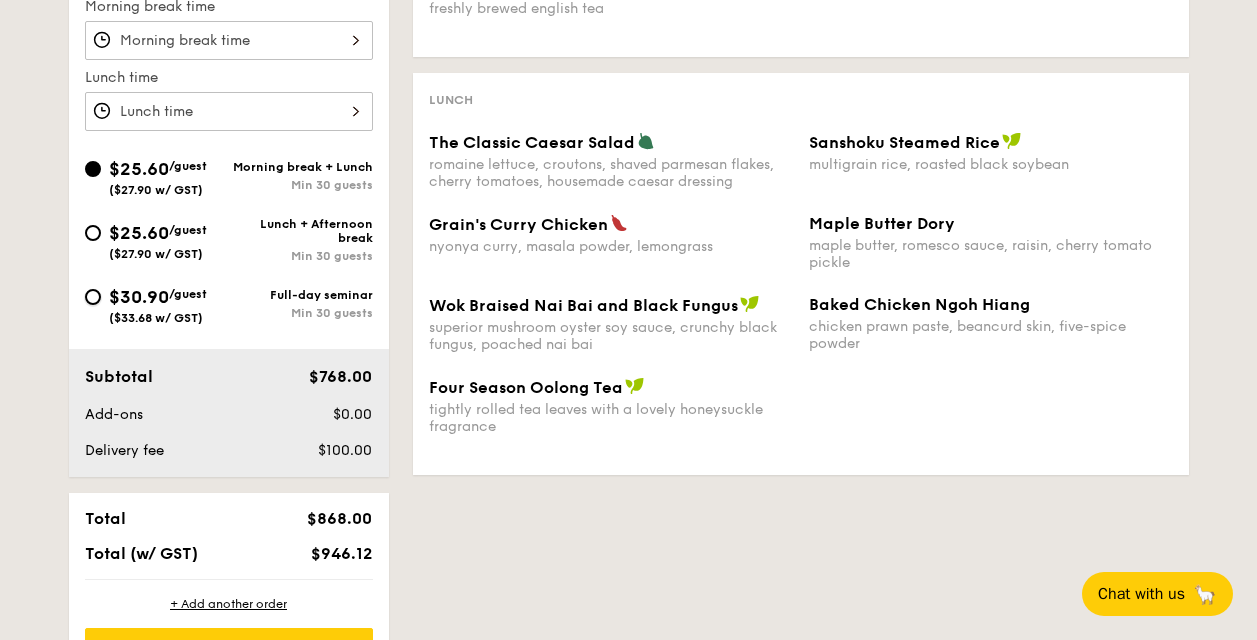 click on "$30.90
/guest
($33.68 w/ GST)
Full-day seminar
Min 30 guests" at bounding box center (93, 297) 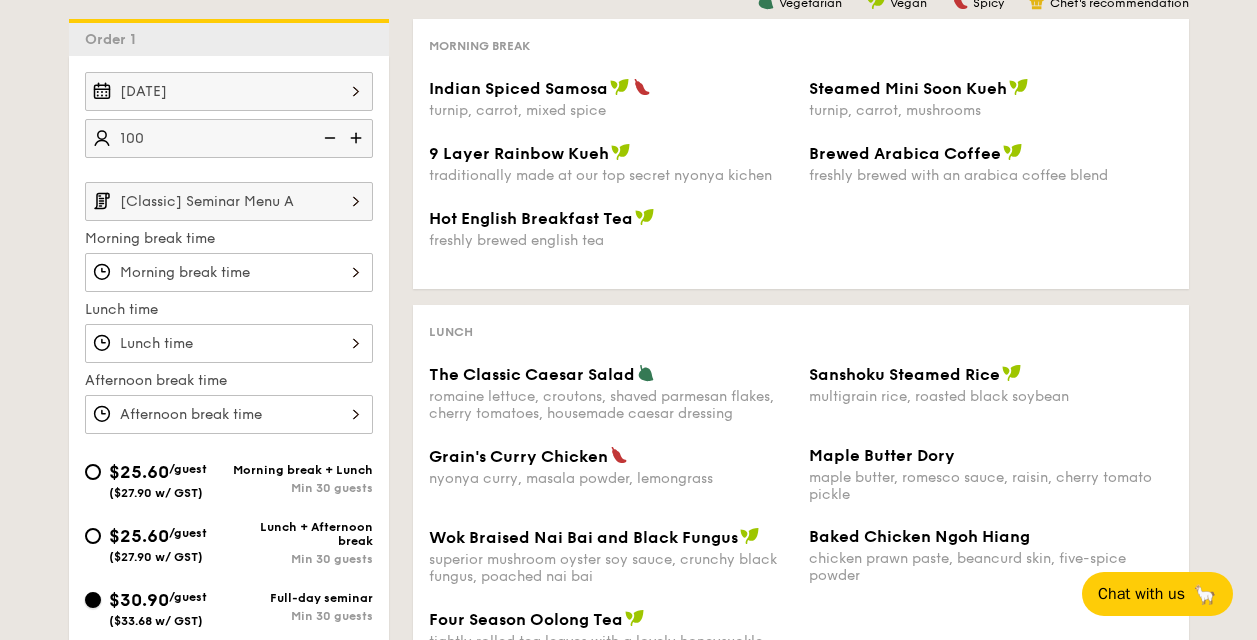 scroll, scrollTop: 498, scrollLeft: 0, axis: vertical 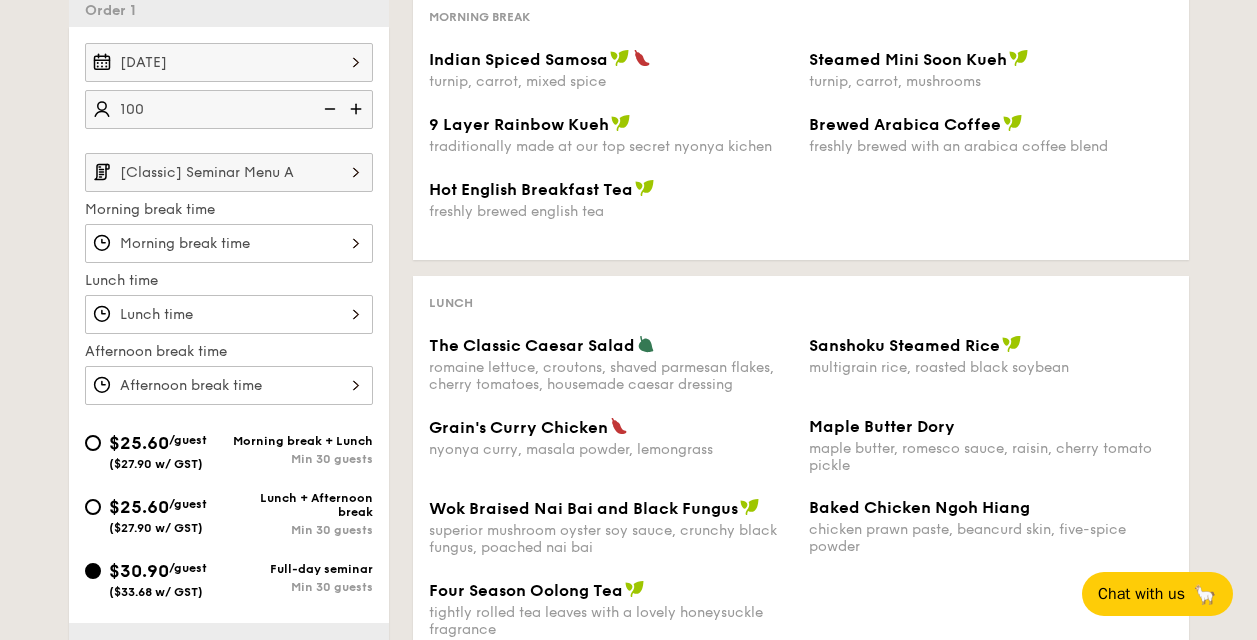click on "Indian Spiced Samosa turnip, carrot, mixed spice" at bounding box center [229, 385] 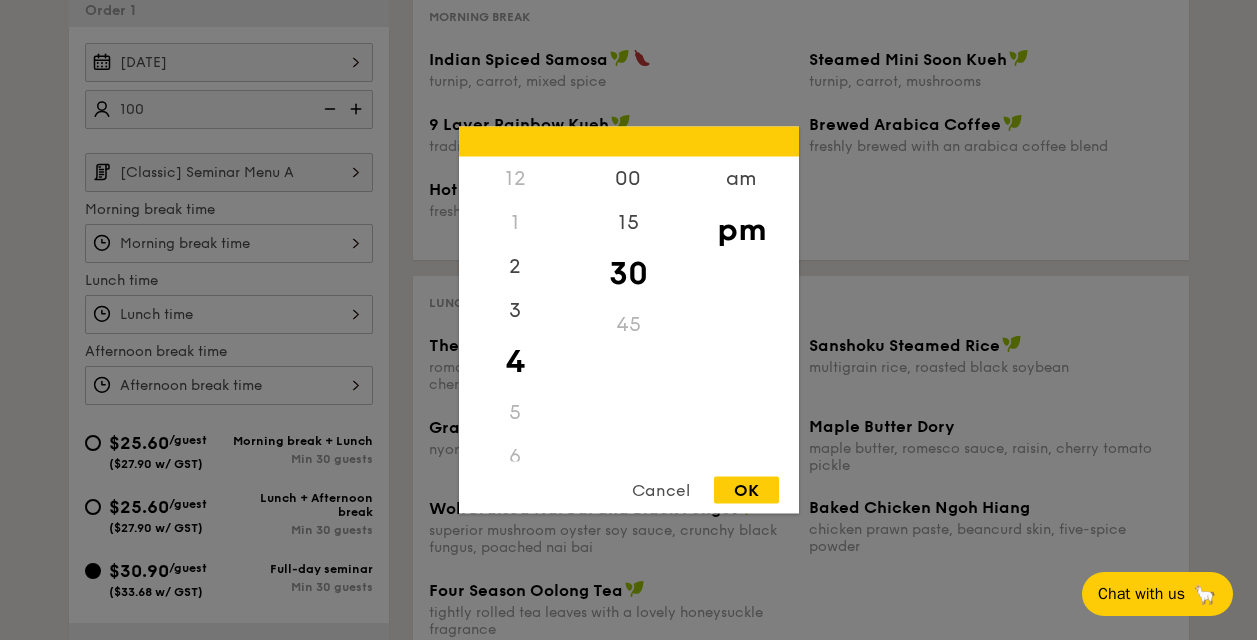 click at bounding box center [628, 320] 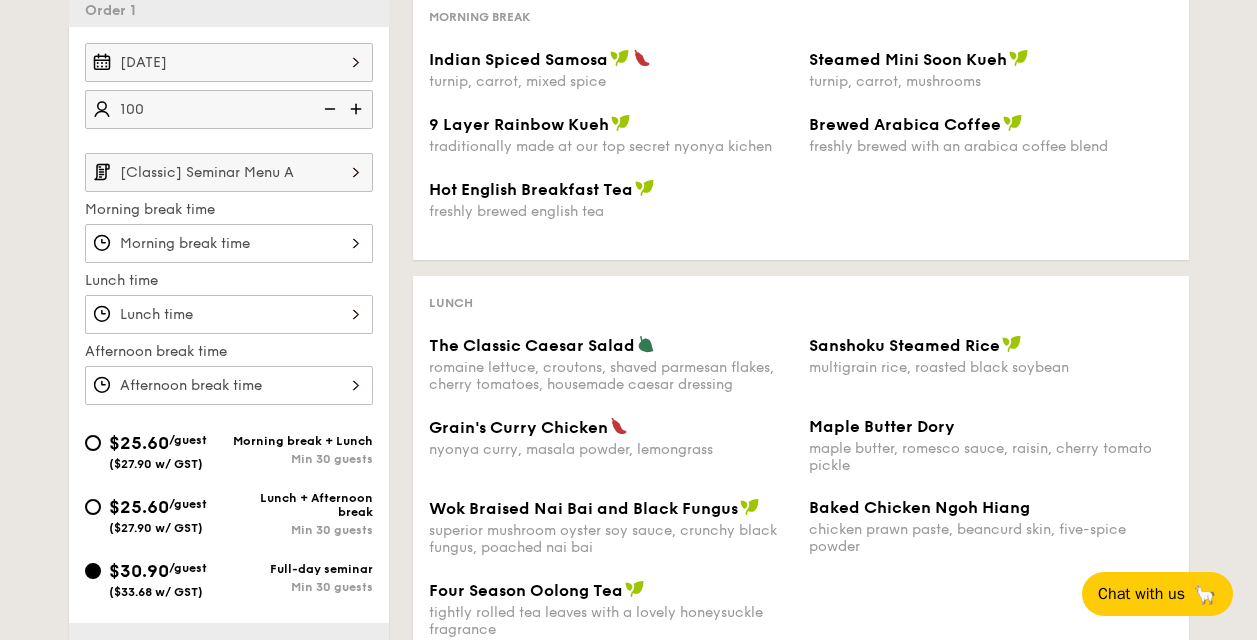 click on "Indian Spiced Samosa turnip, carrot, mixed spice" at bounding box center [229, 243] 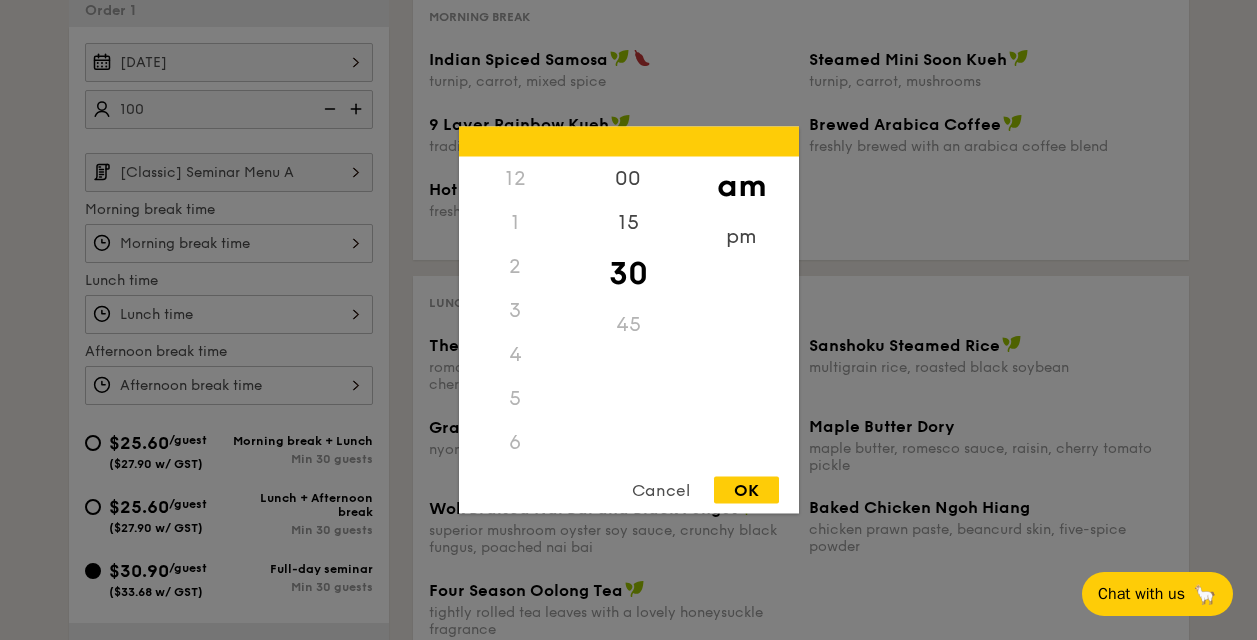 scroll, scrollTop: 220, scrollLeft: 0, axis: vertical 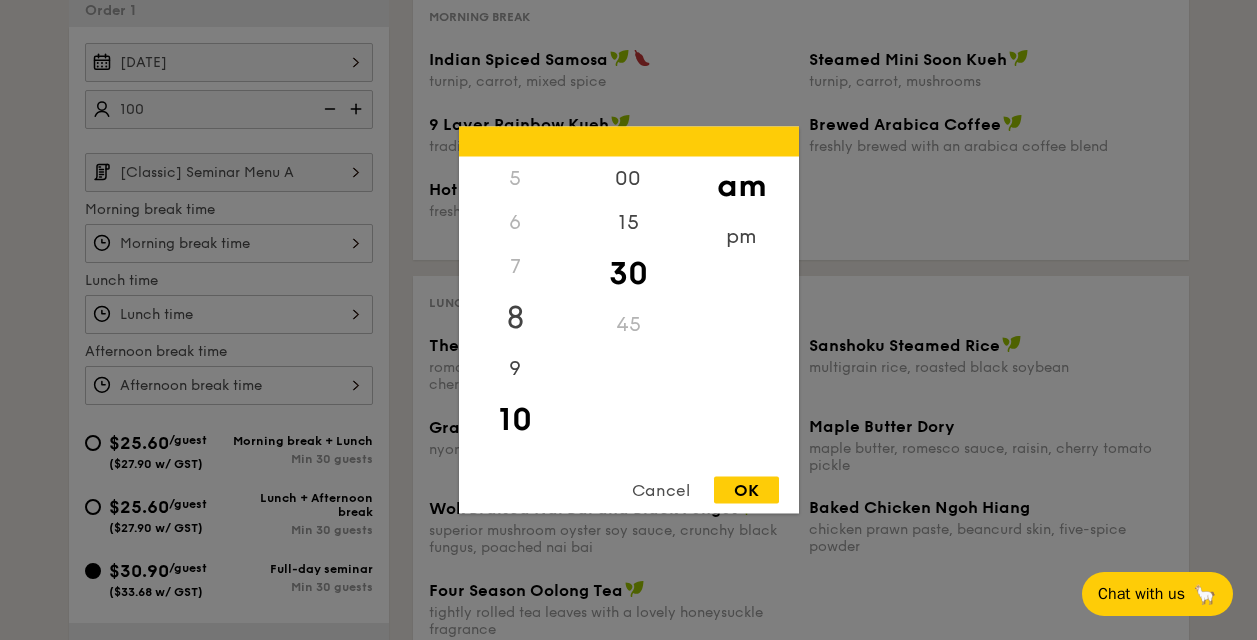 click on "8" at bounding box center [515, 318] 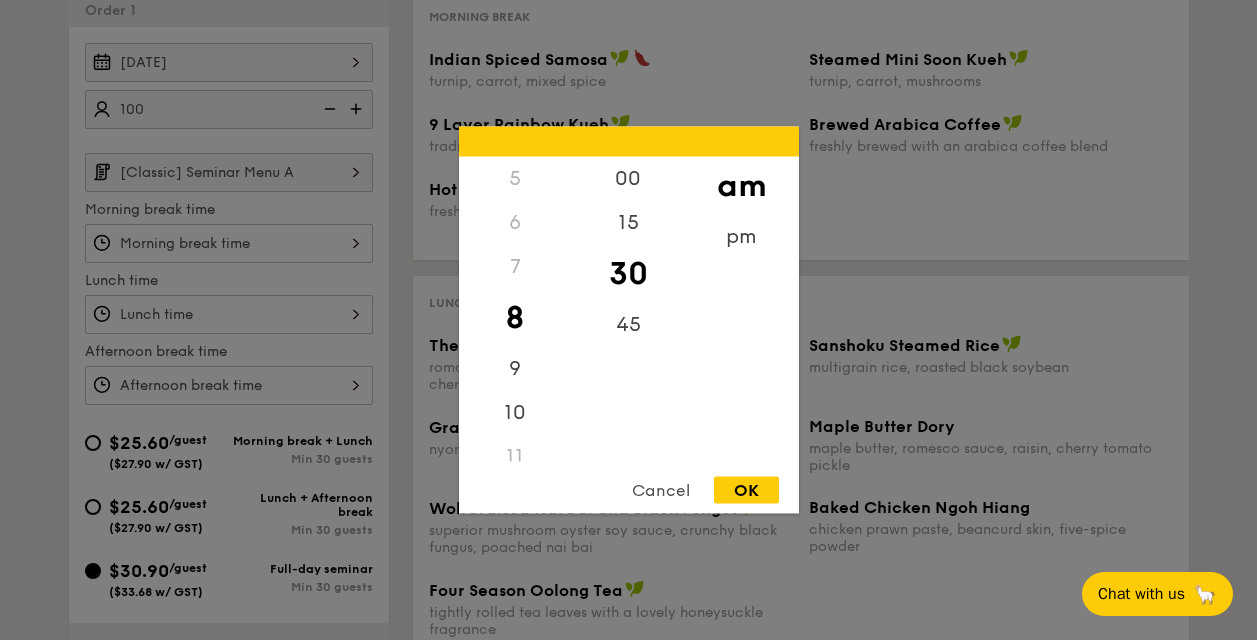 click on "OK" at bounding box center [746, 490] 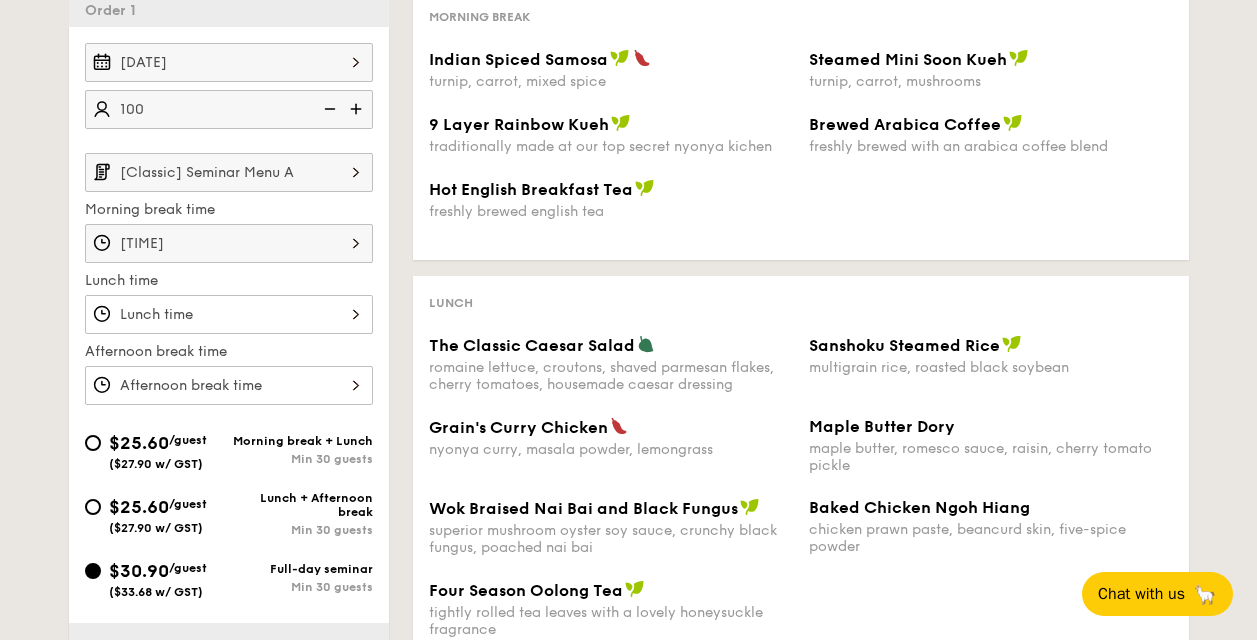 click at bounding box center (356, 172) 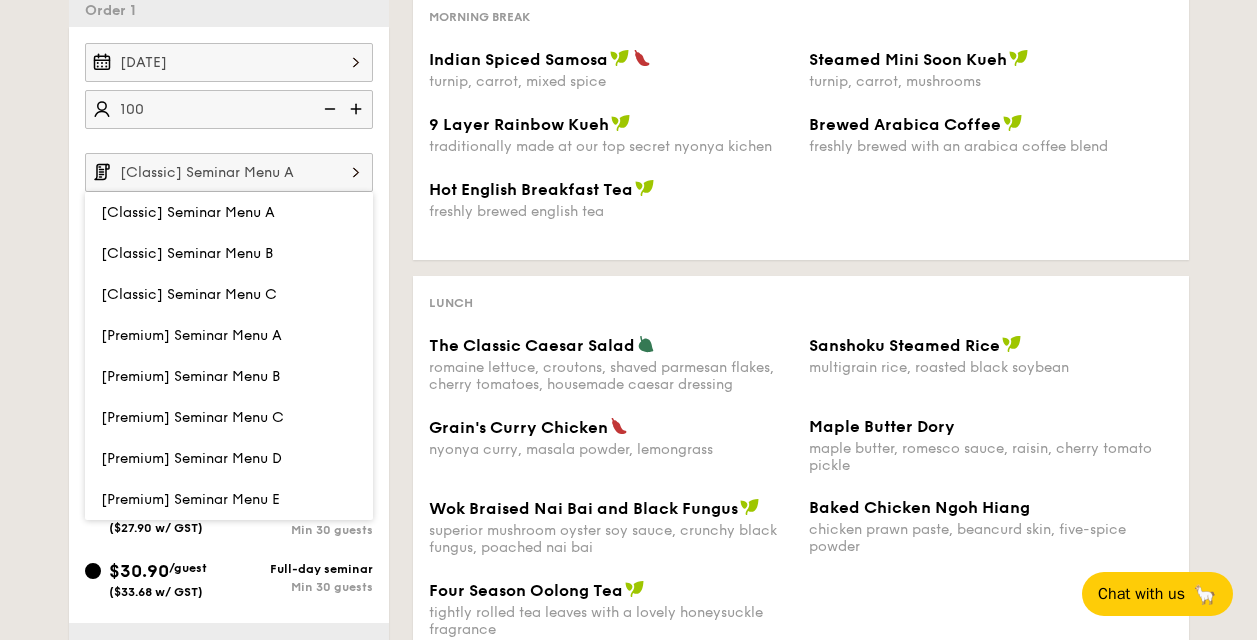 click at bounding box center (356, 172) 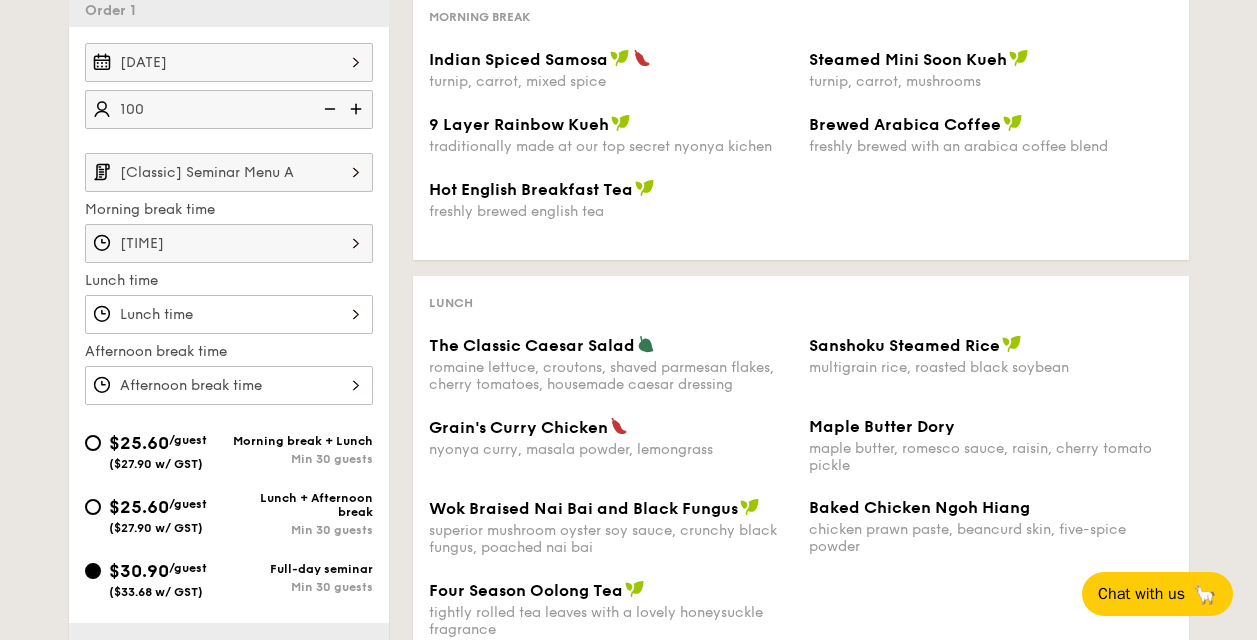 click on "Indian Spiced Samosa turnip, carrot, mixed spice" at bounding box center [229, 314] 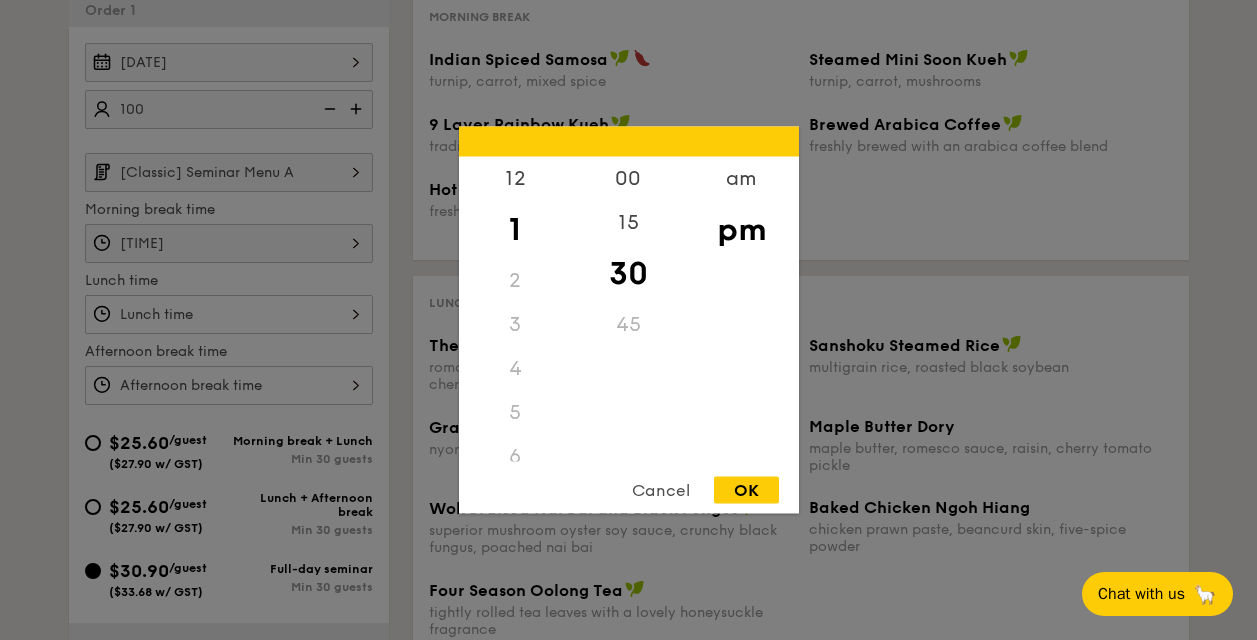 click on "Cancel" at bounding box center (661, 490) 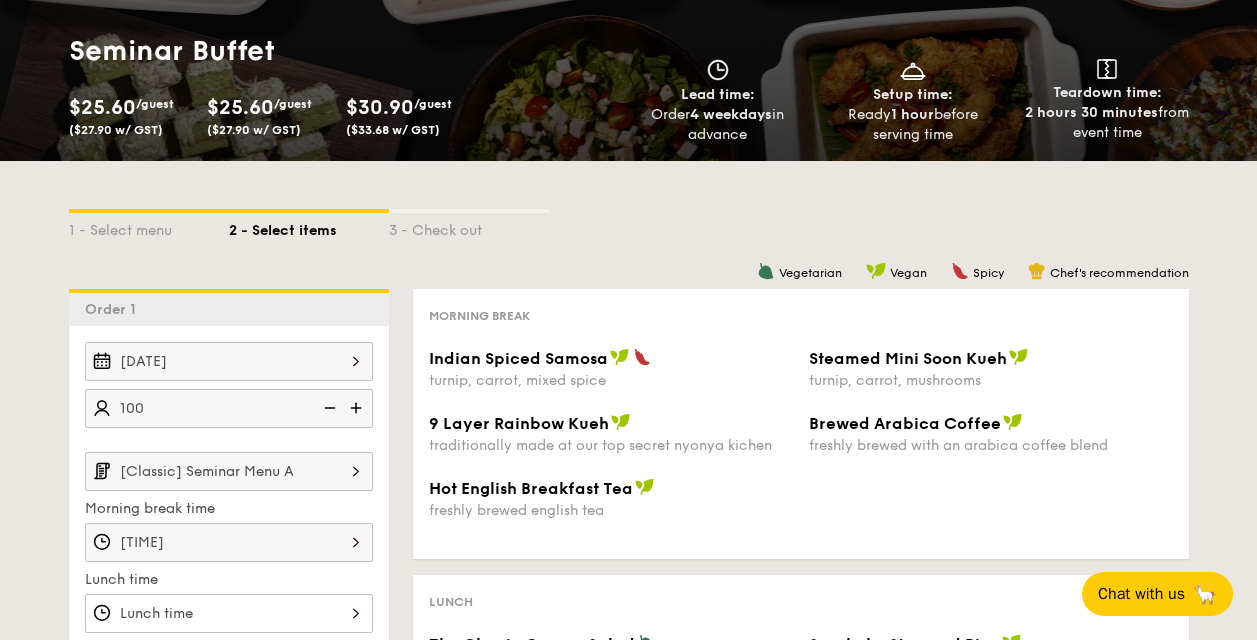scroll, scrollTop: 798, scrollLeft: 0, axis: vertical 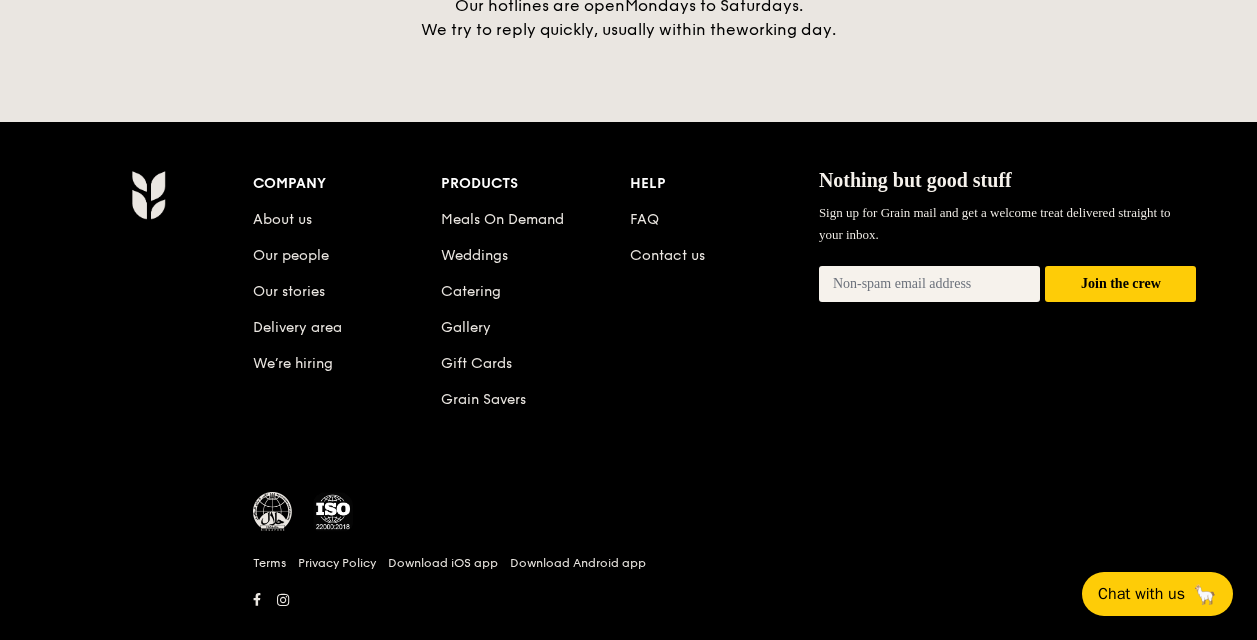 click on "Catering" at bounding box center (535, 288) 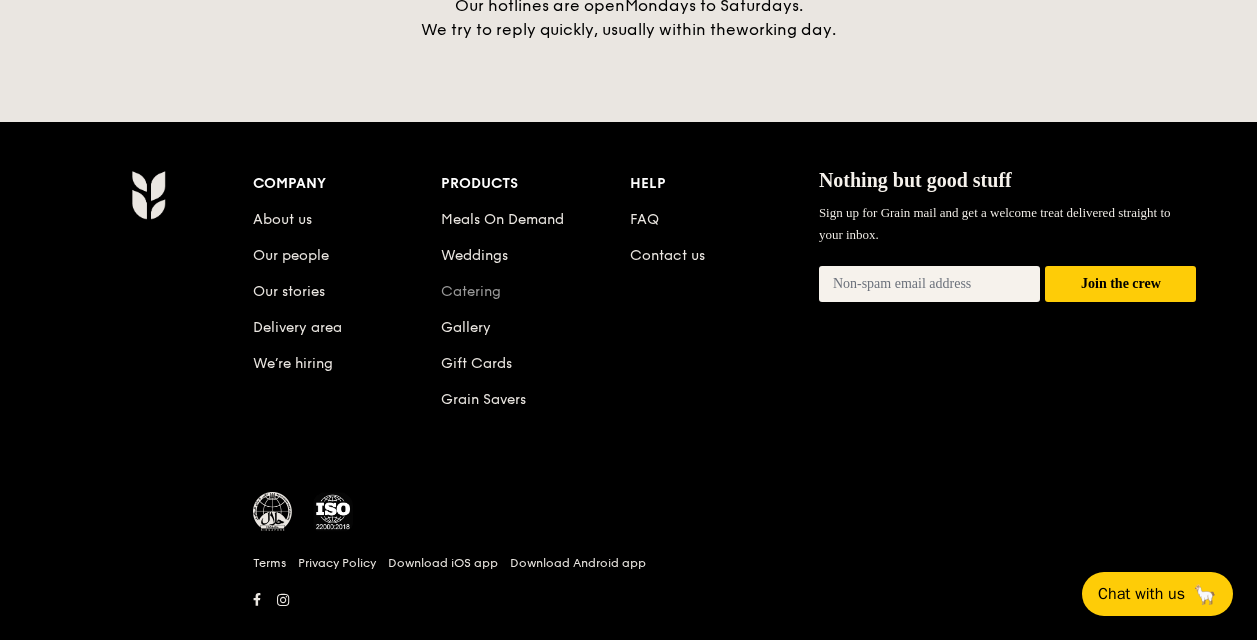 click on "Catering" at bounding box center (471, 291) 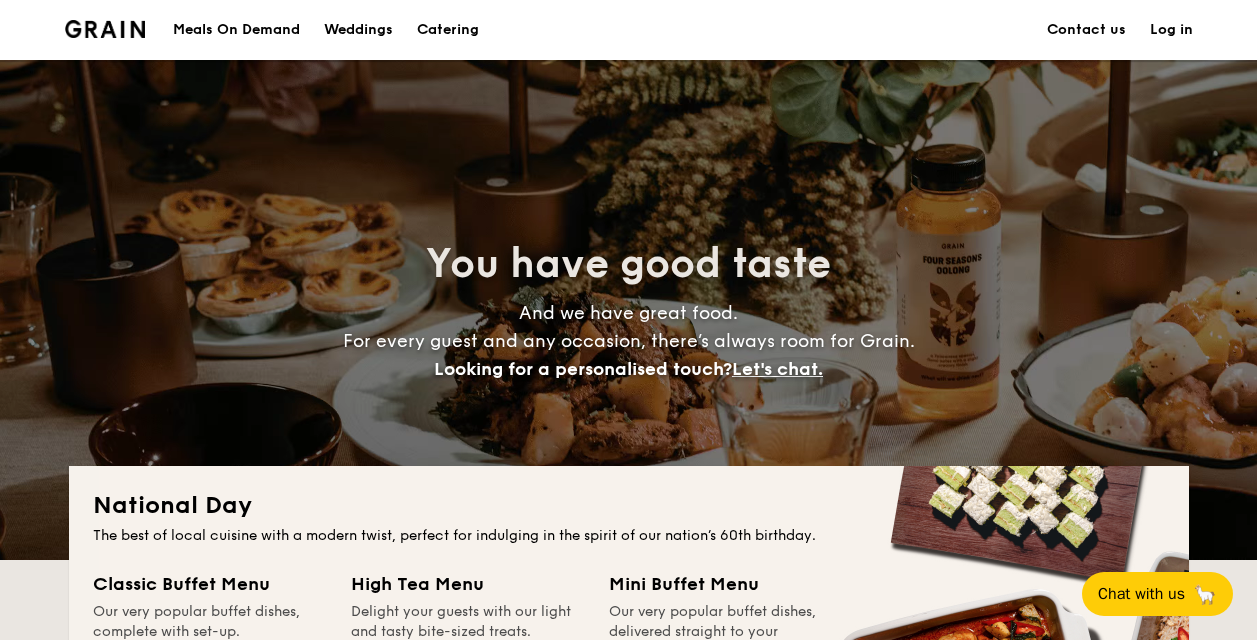 scroll, scrollTop: 0, scrollLeft: 0, axis: both 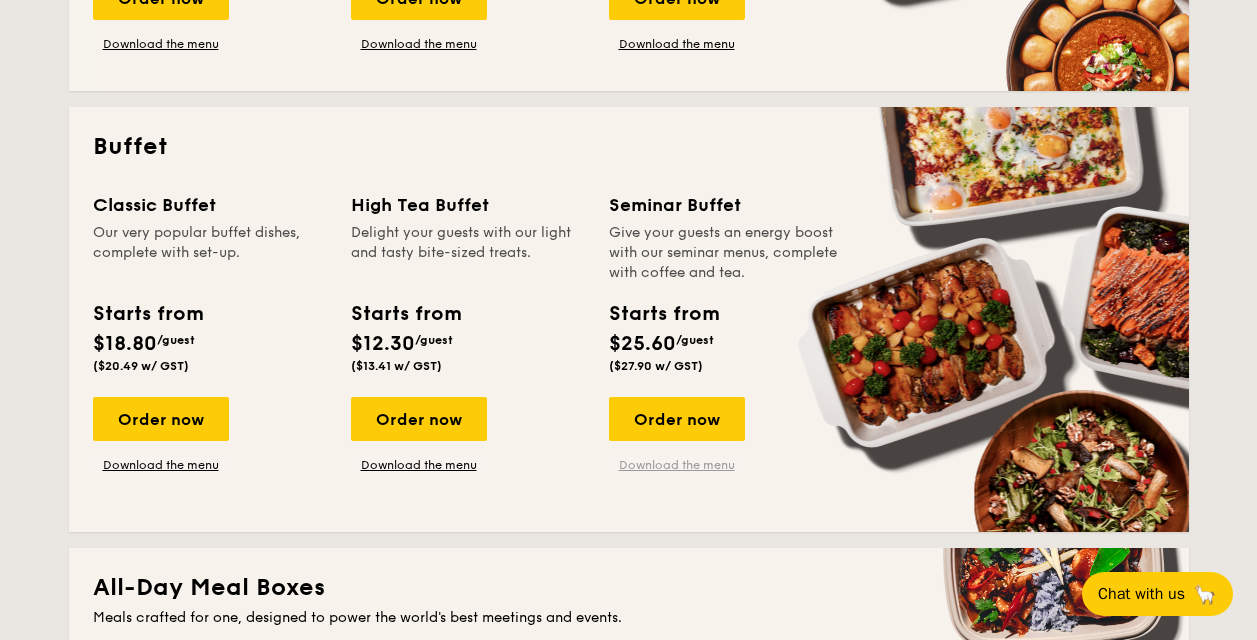 click on "Download the menu" at bounding box center (677, 465) 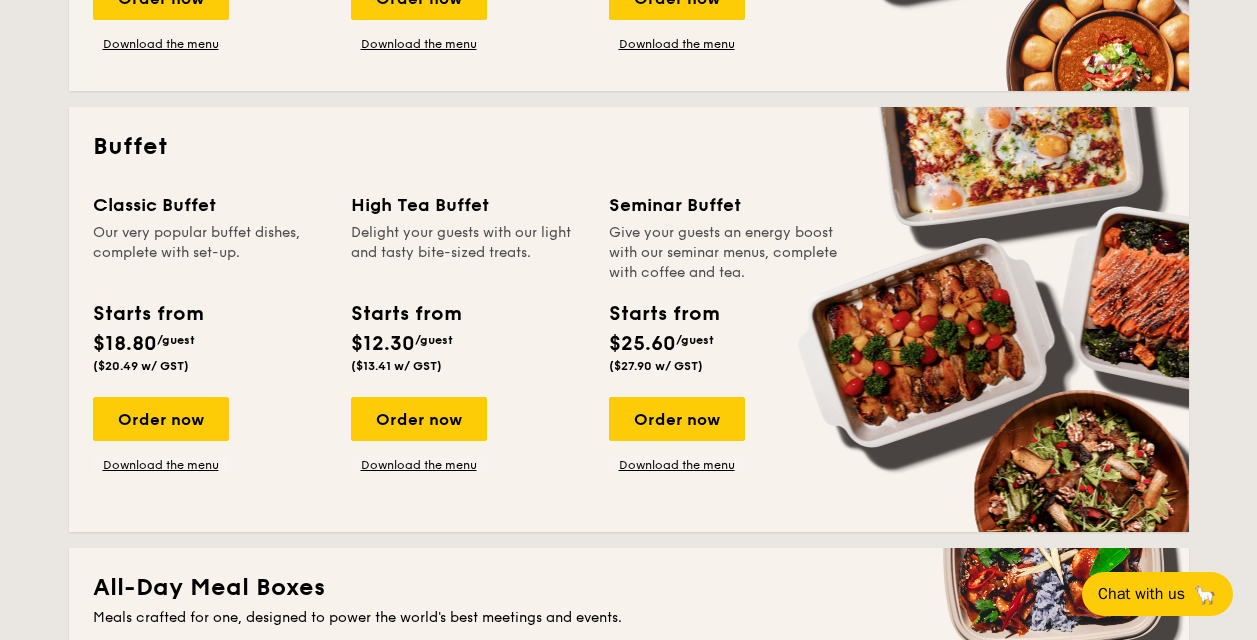 click on "Delight your guests with our light and tasty  bite-sized treats." at bounding box center [468, 253] 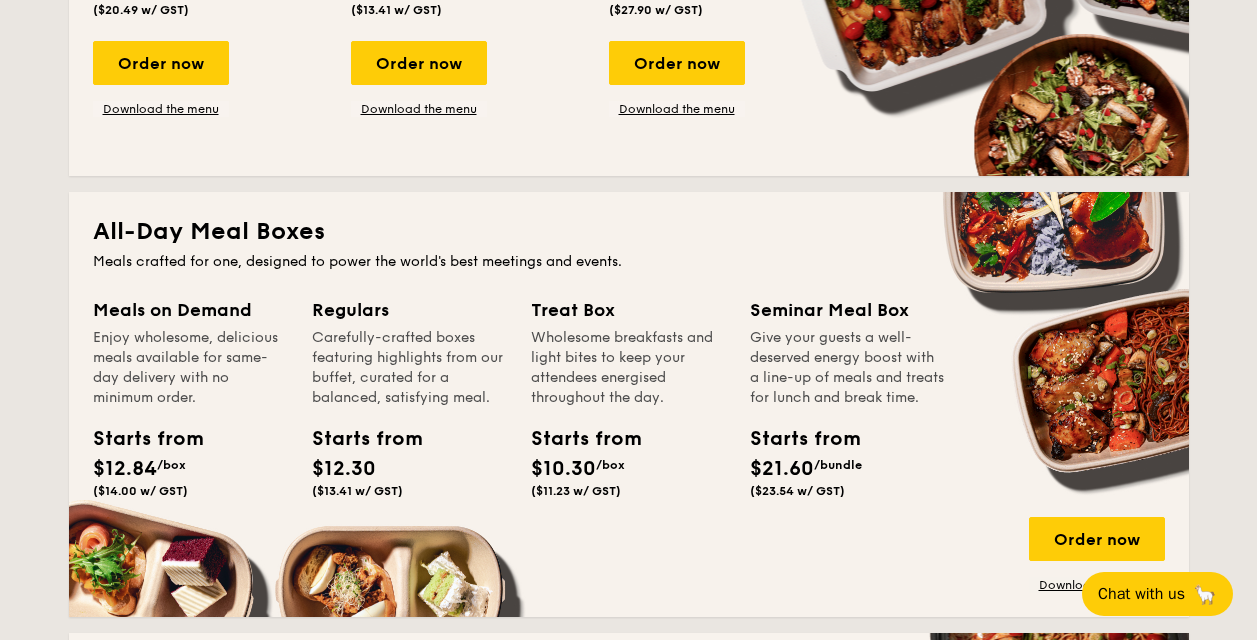 scroll, scrollTop: 1200, scrollLeft: 0, axis: vertical 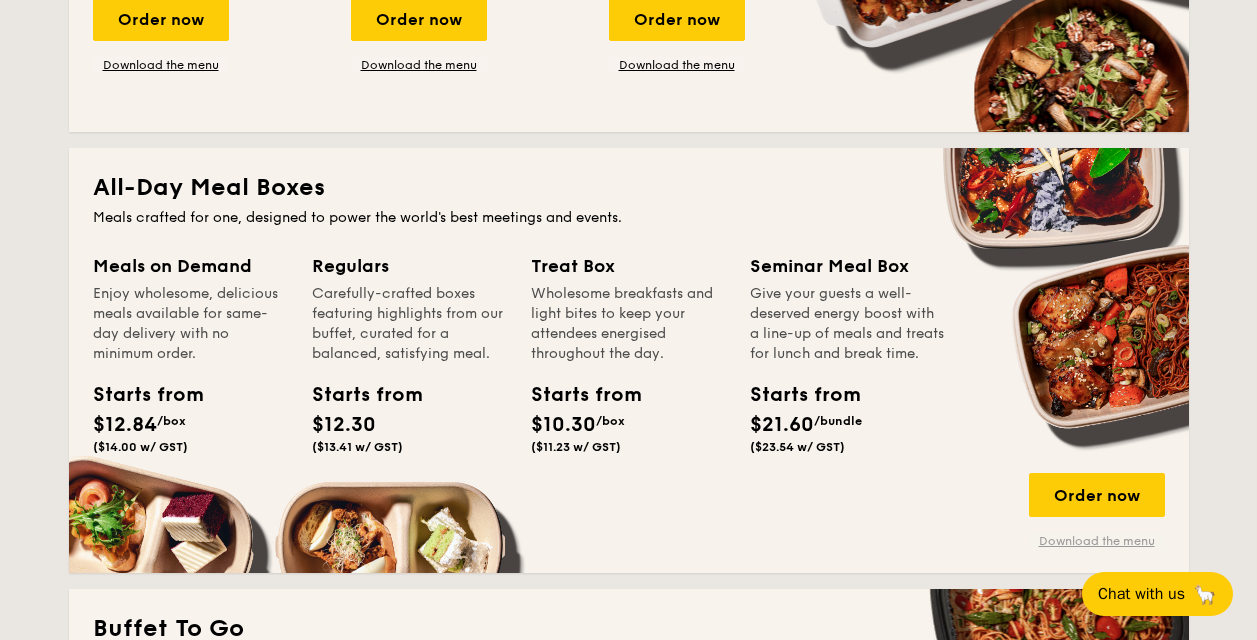 click on "Download the menu" at bounding box center [1097, 541] 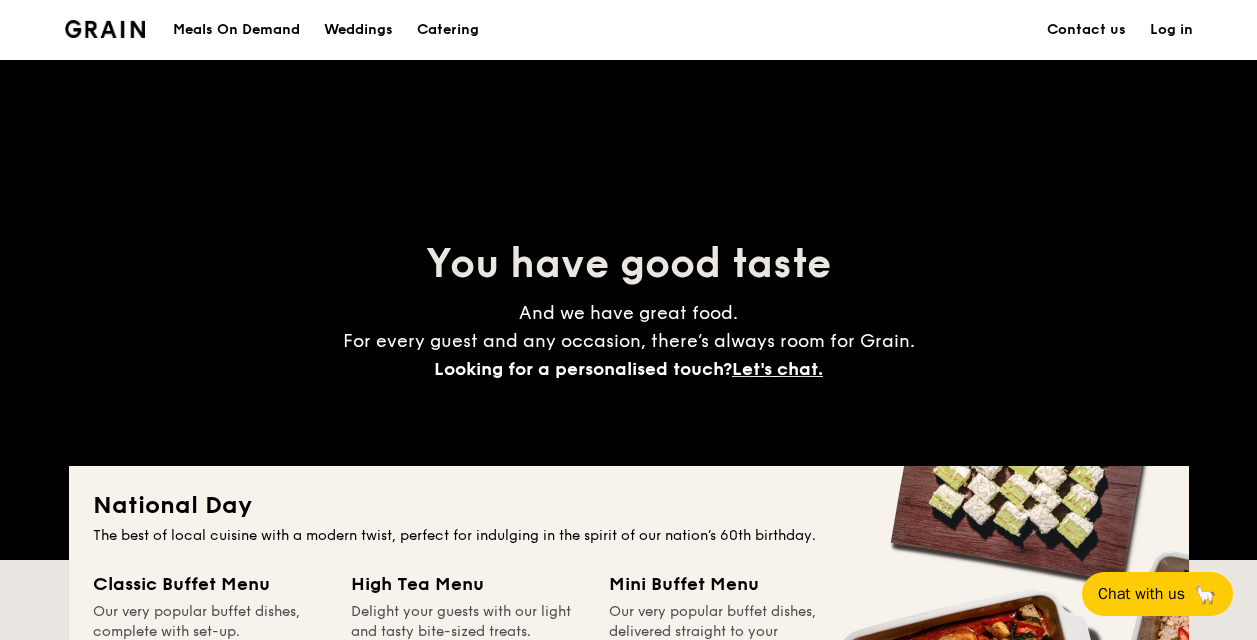 scroll, scrollTop: 0, scrollLeft: 0, axis: both 